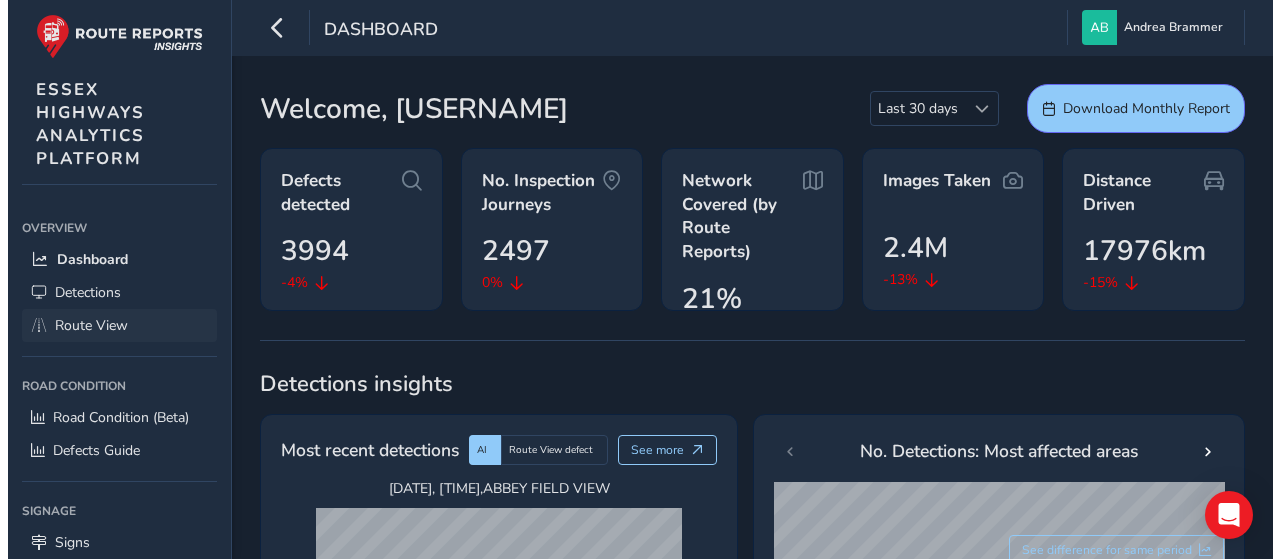 scroll, scrollTop: 0, scrollLeft: 0, axis: both 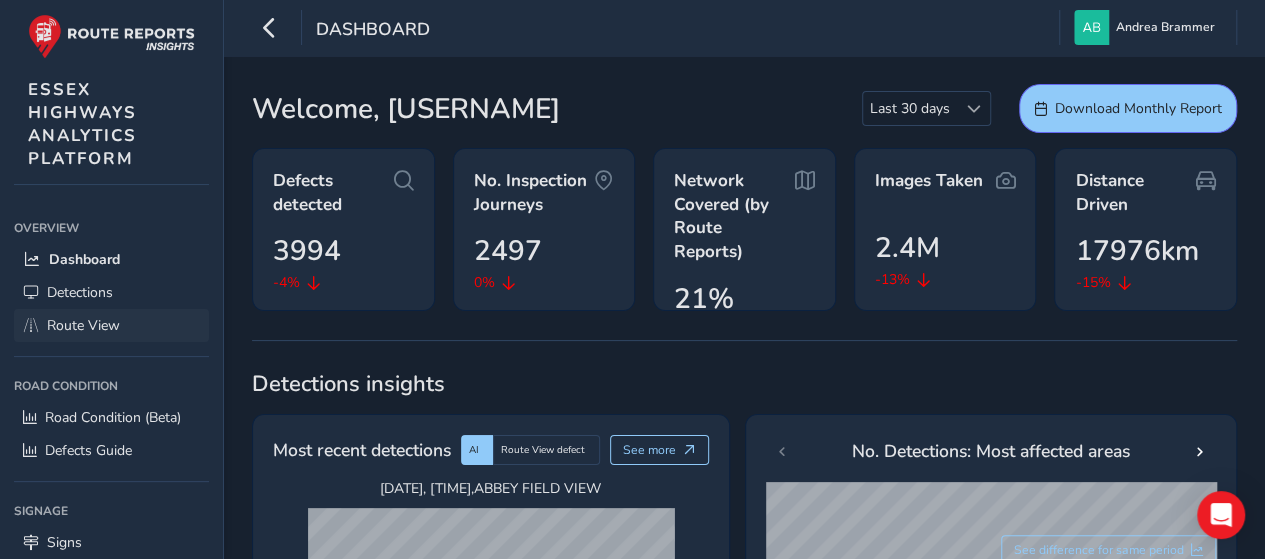 click on "Route View" at bounding box center (83, 325) 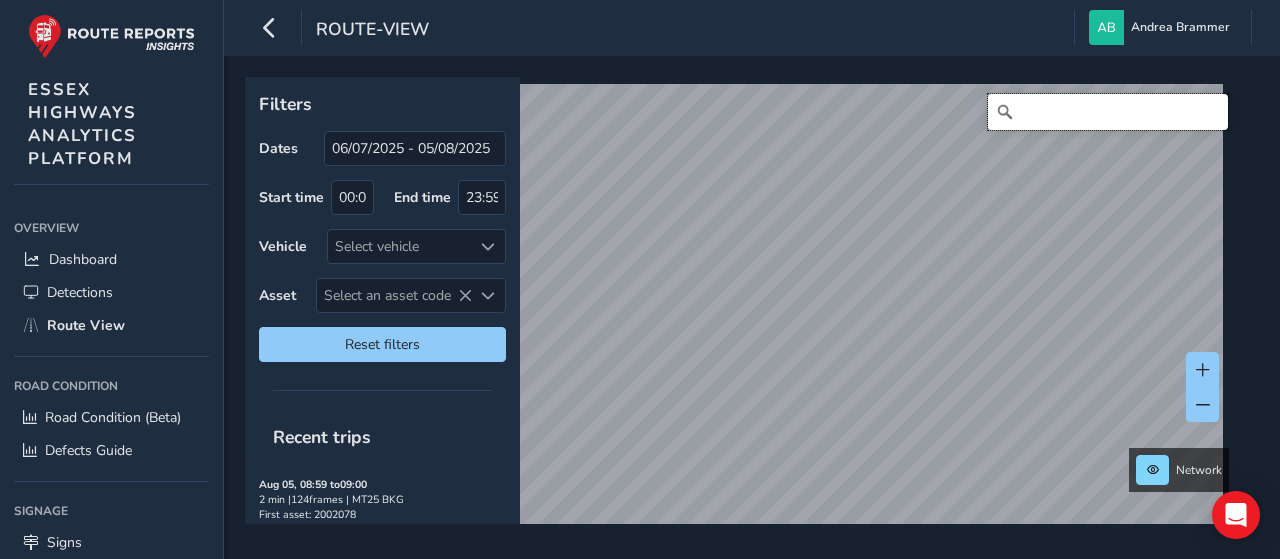 click at bounding box center [1108, 112] 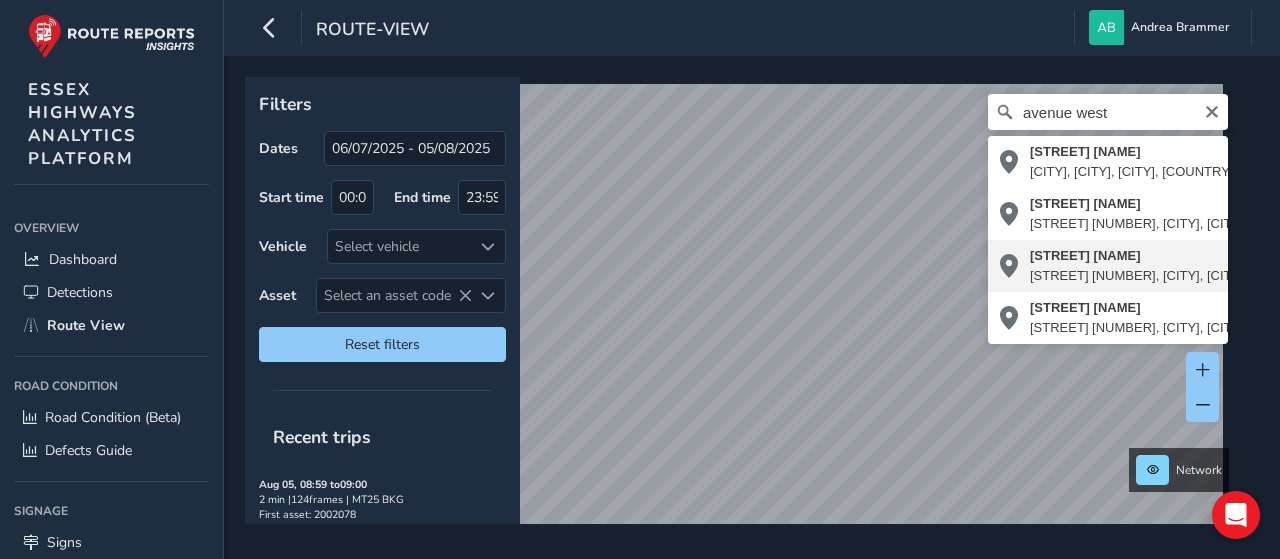 type on "[STREET] [NUMBER], [CITY] [NUMBER], [CITY], [CITY], [CITY], [CITY], [POSTAL_CODE], [COUNTRY]" 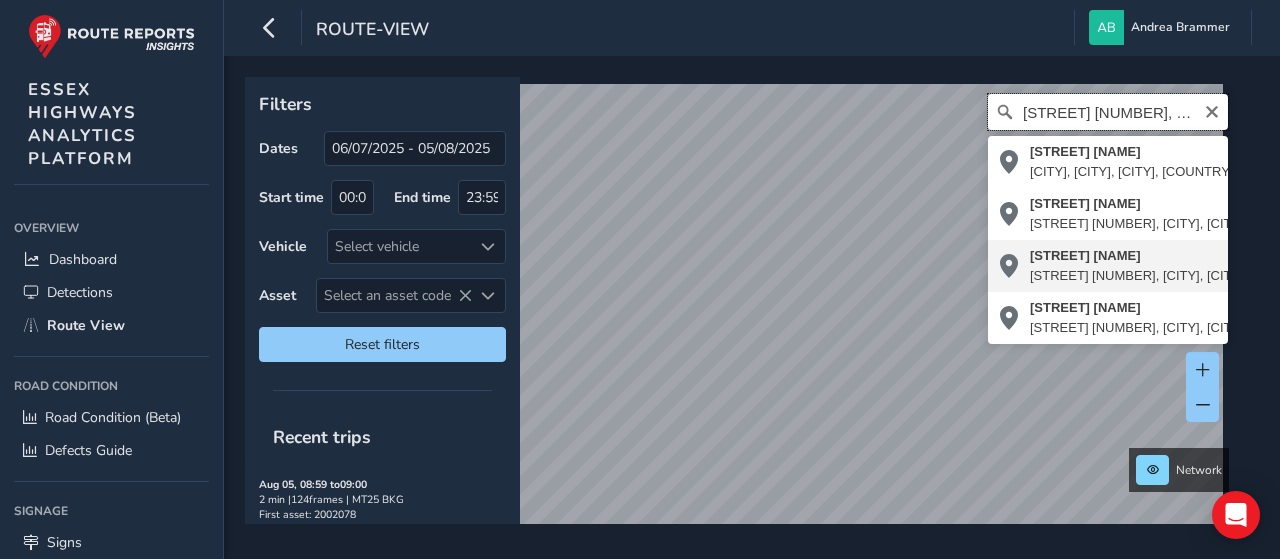 scroll, scrollTop: 0, scrollLeft: 0, axis: both 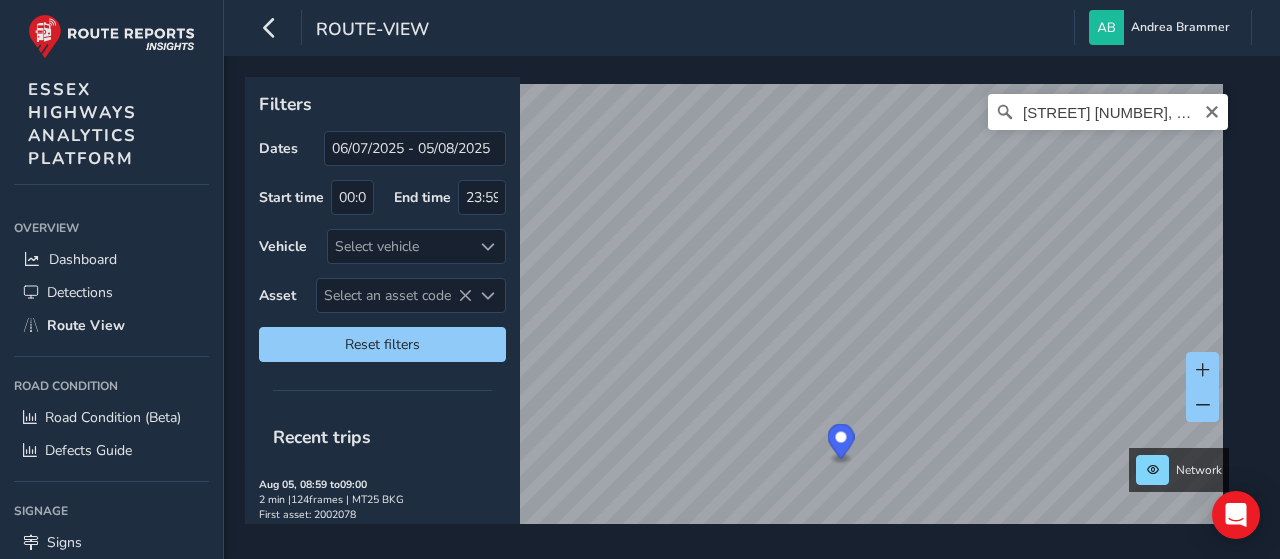 click 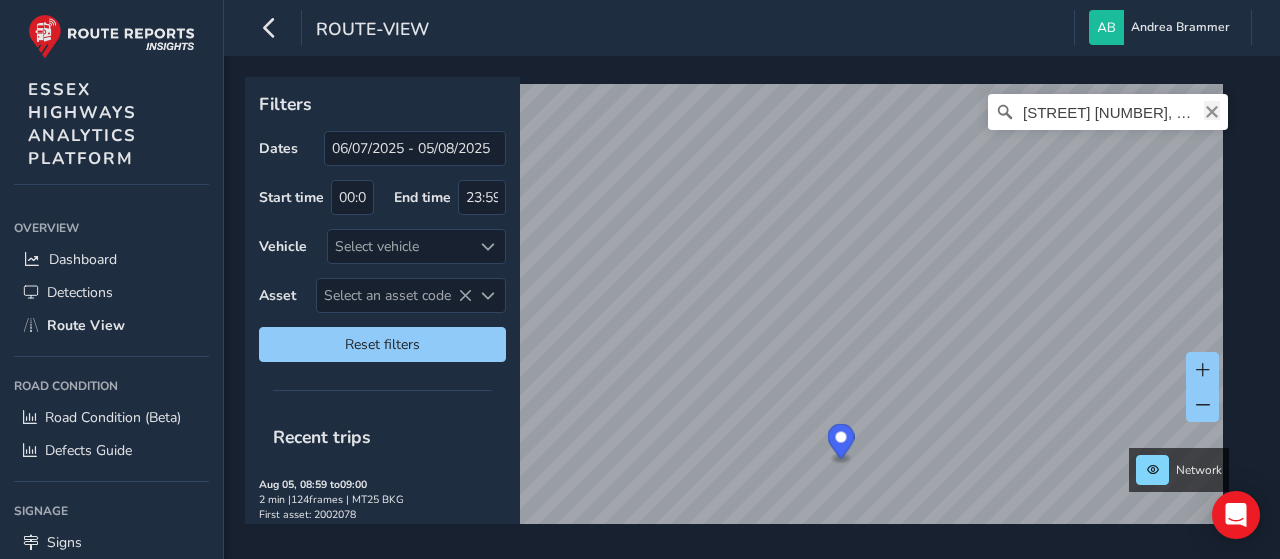click 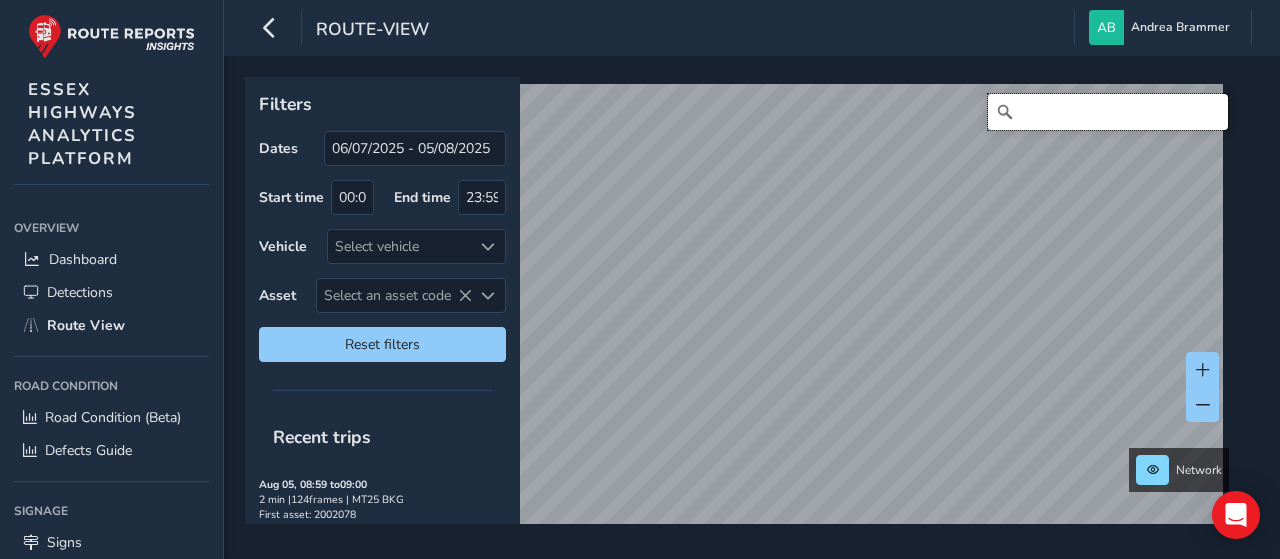 click at bounding box center [1108, 112] 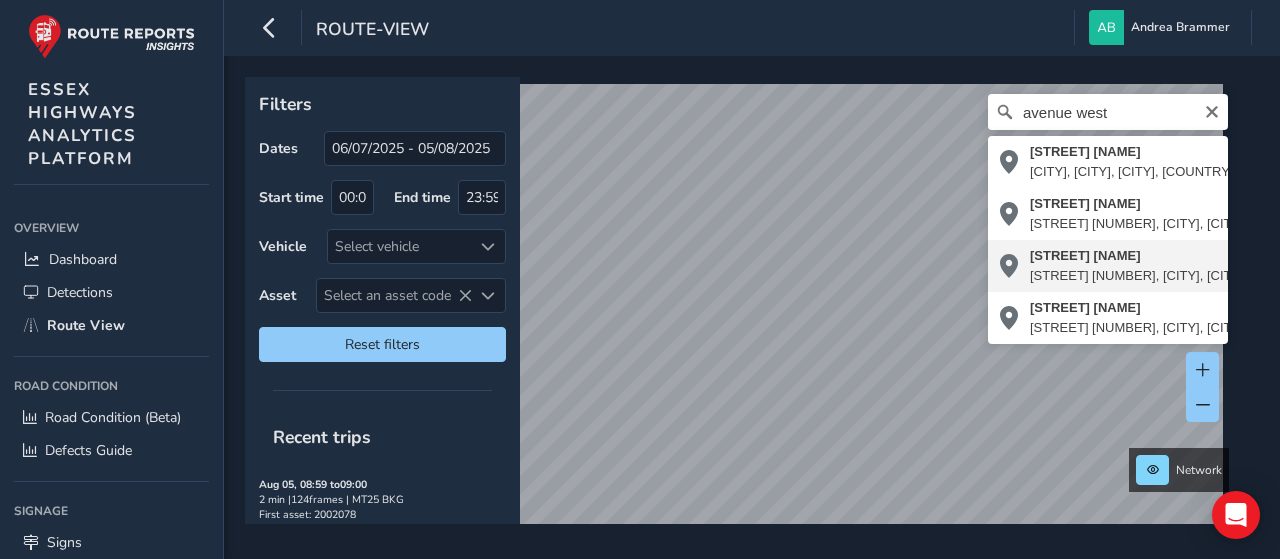 type on "[STREET] [NUMBER], [CITY] [NUMBER], [CITY], [CITY], [CITY], [CITY], [POSTAL_CODE], [COUNTRY]" 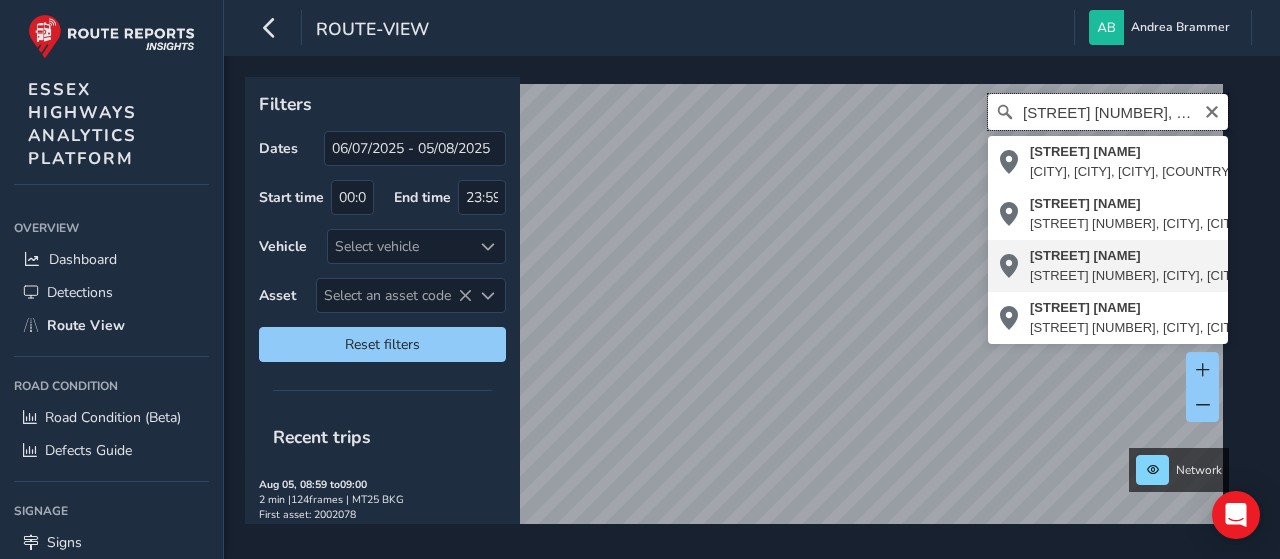 scroll, scrollTop: 0, scrollLeft: 0, axis: both 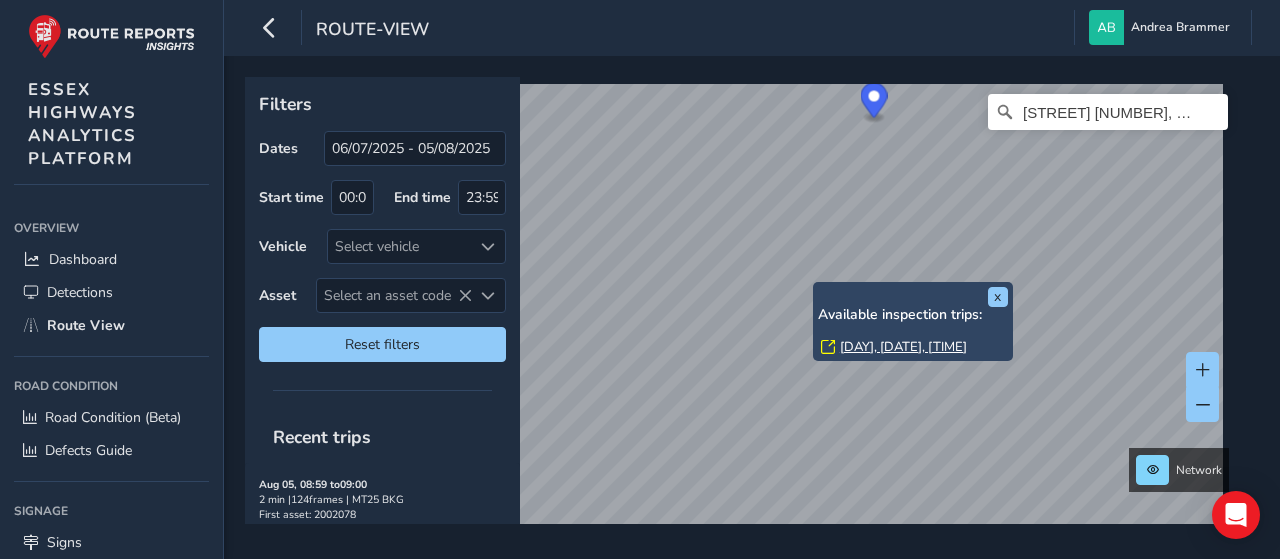 click on "[DAY], [DATE], [TIME]" at bounding box center (903, 347) 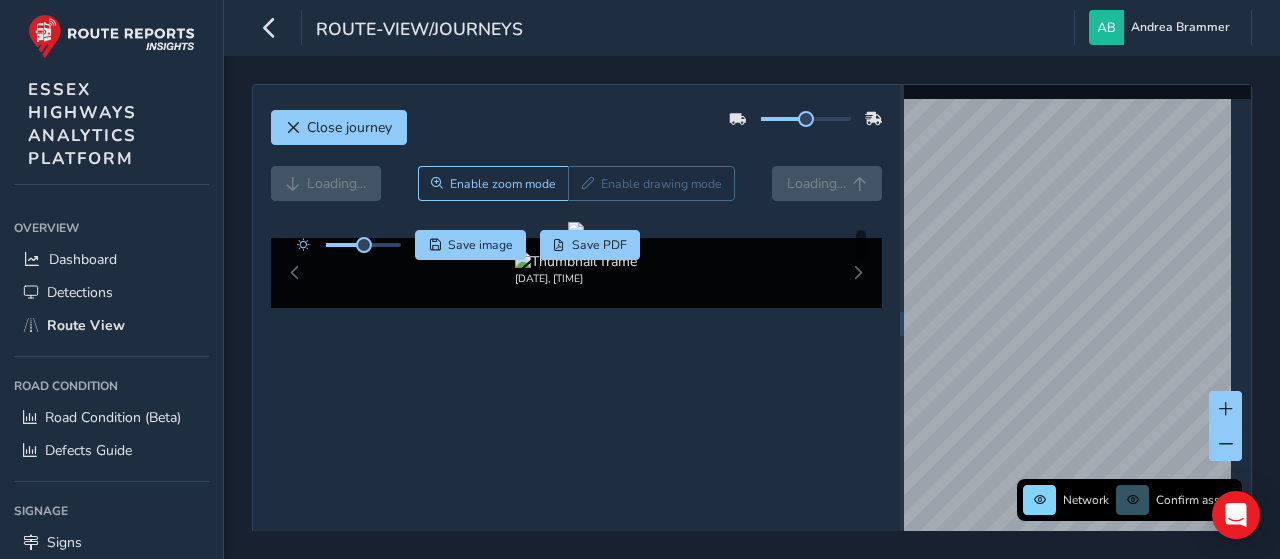 click on "Loading... Enable zoom mode Enable drawing mode Loading..." at bounding box center (577, 183) 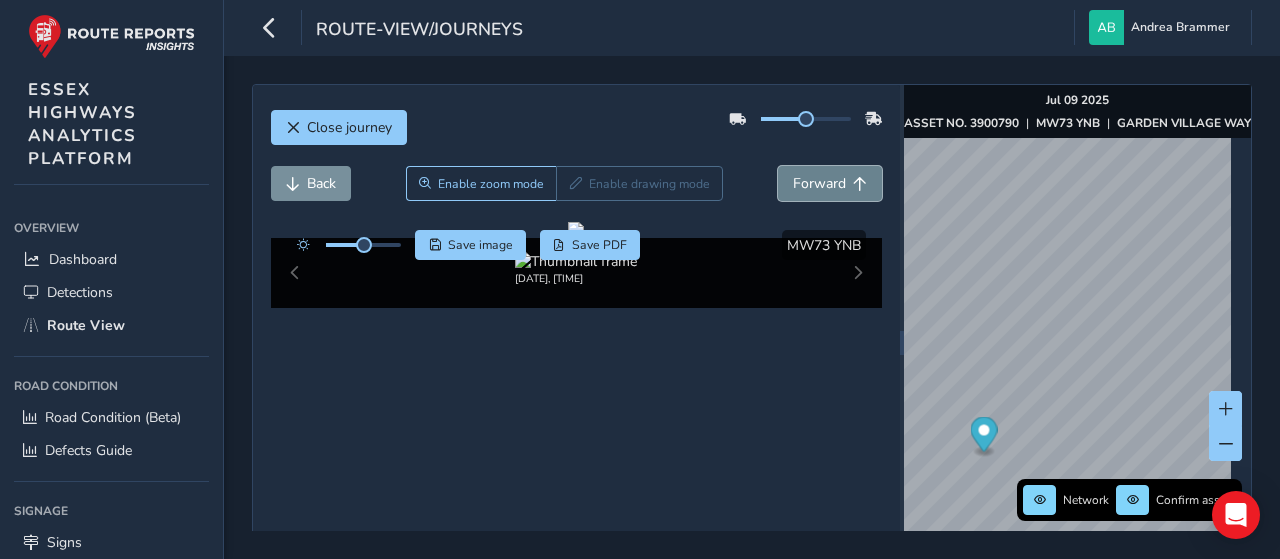 click on "Forward" at bounding box center (819, 183) 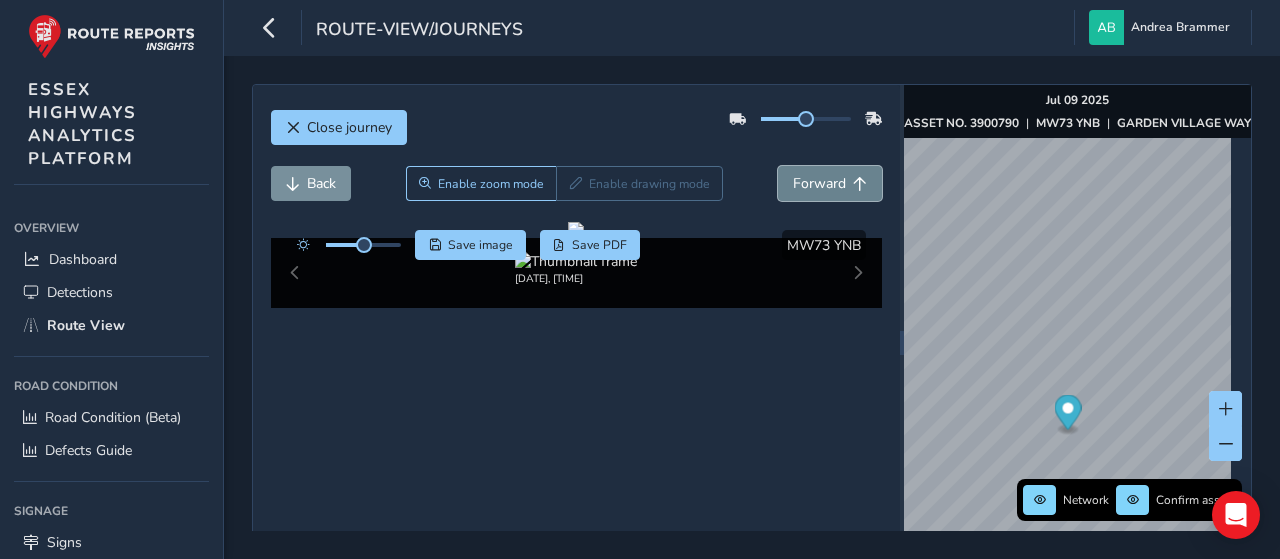 click on "Forward" at bounding box center [819, 183] 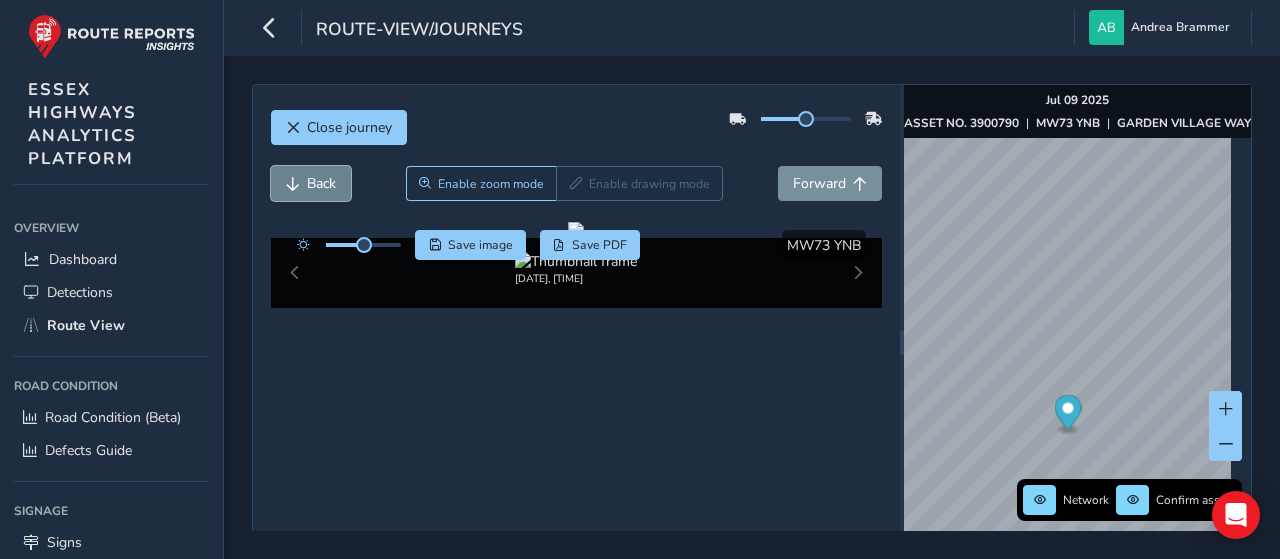 click at bounding box center (293, 184) 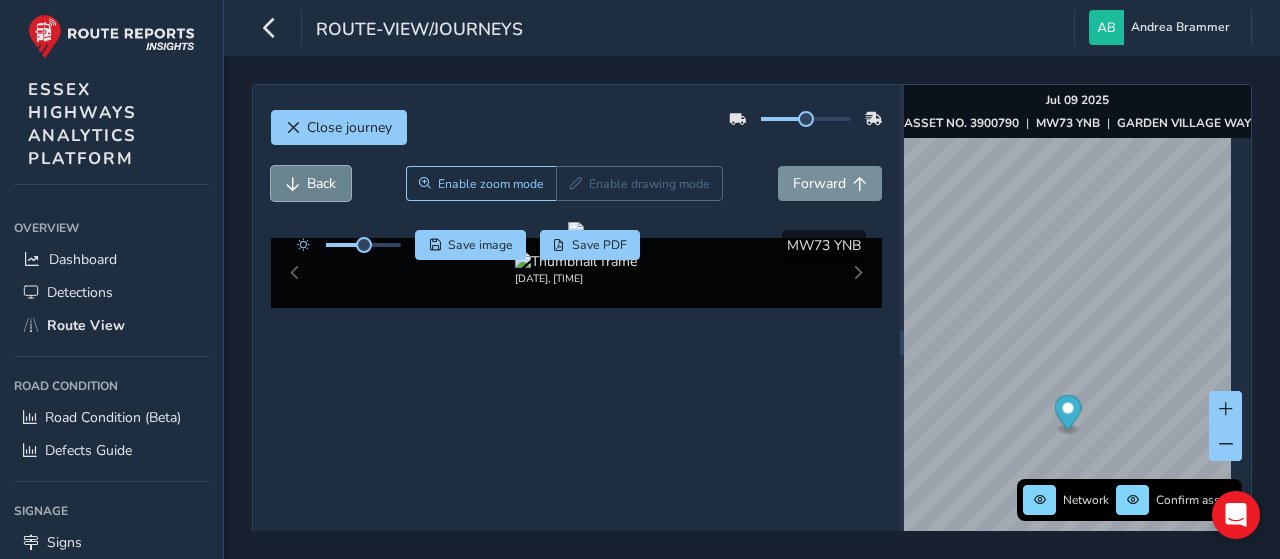 click at bounding box center [293, 184] 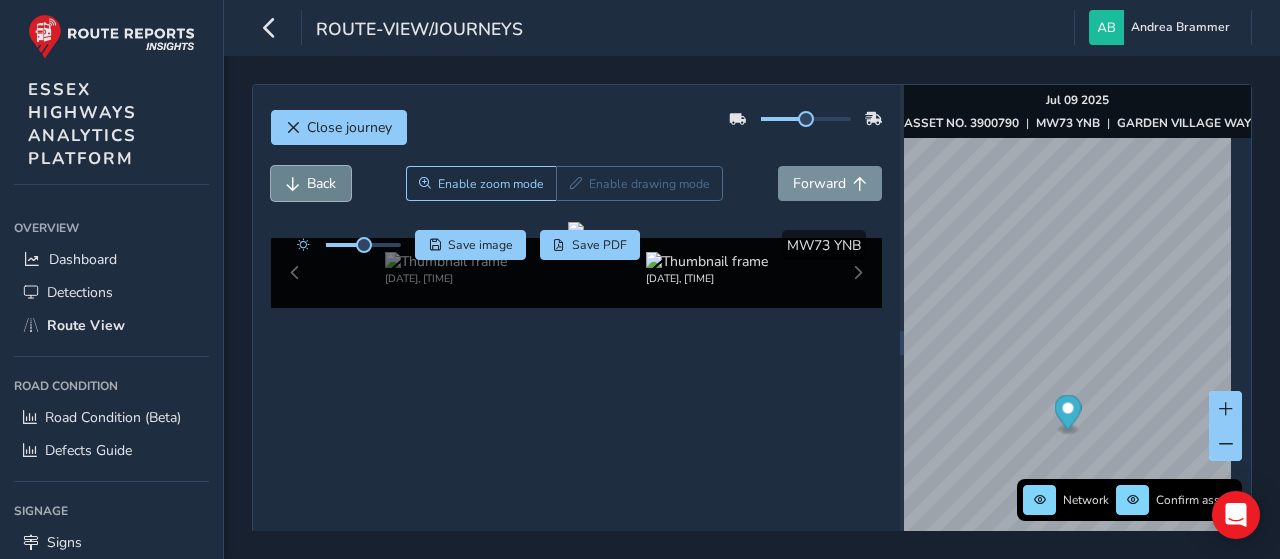 click on "Back" at bounding box center [311, 183] 